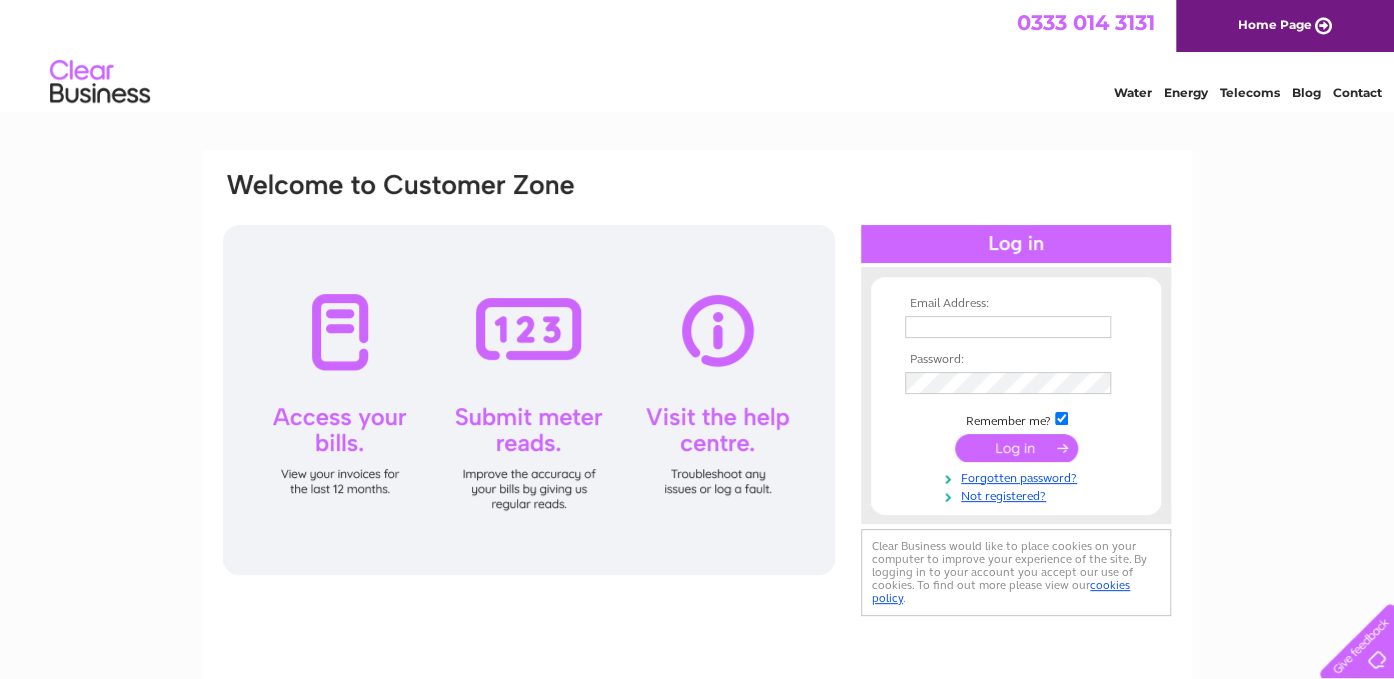 scroll, scrollTop: 0, scrollLeft: 0, axis: both 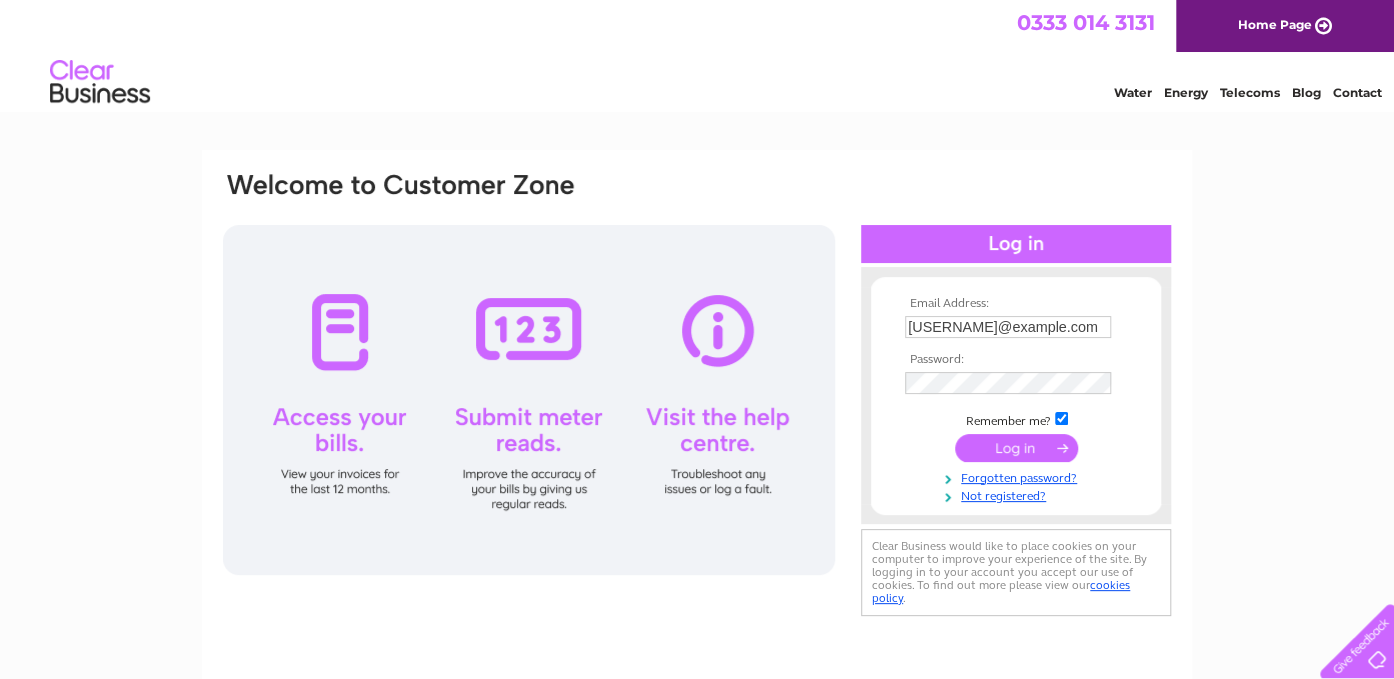 click at bounding box center (1016, 448) 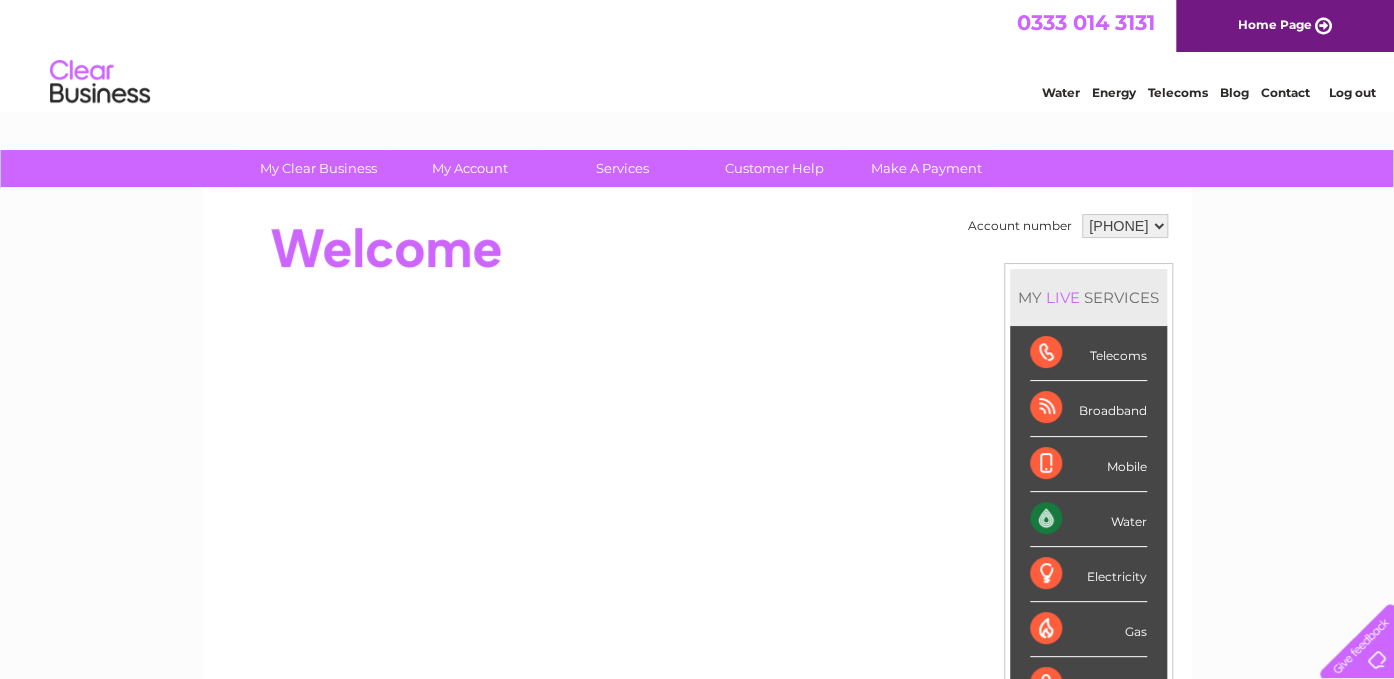 scroll, scrollTop: 0, scrollLeft: 0, axis: both 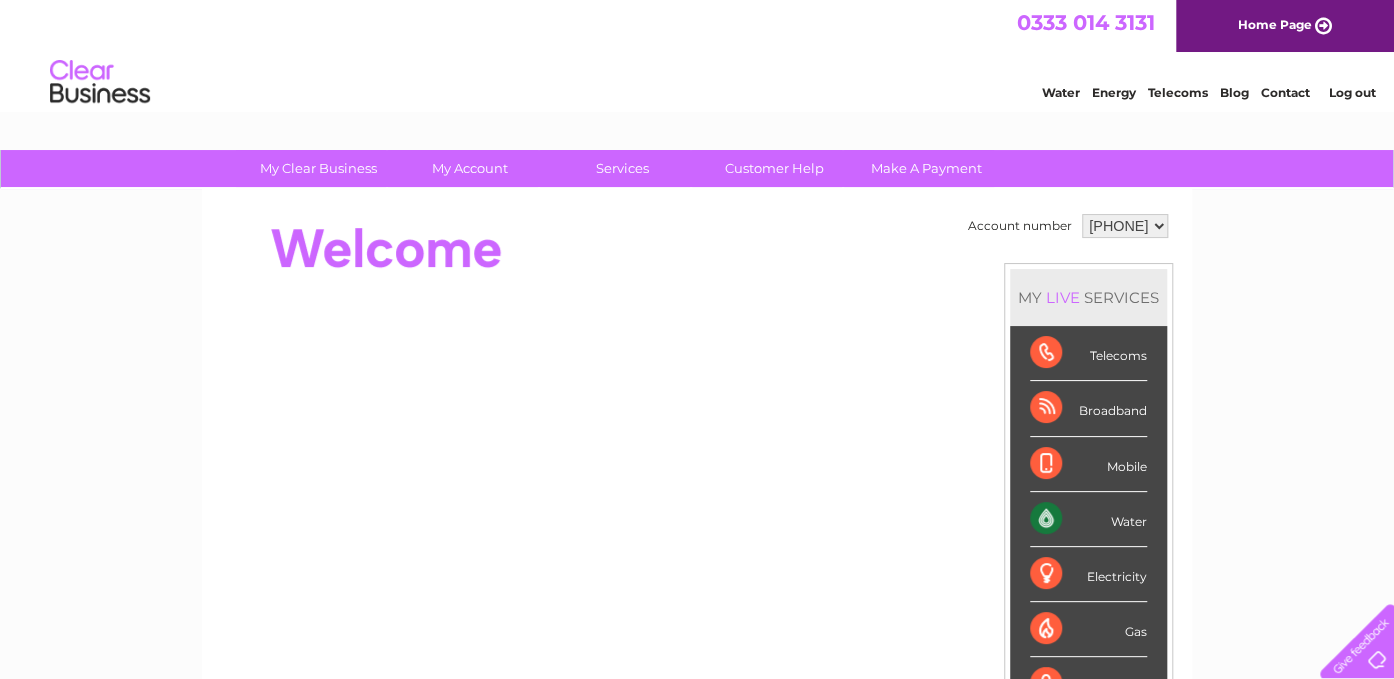 click on "Water" at bounding box center (1088, 519) 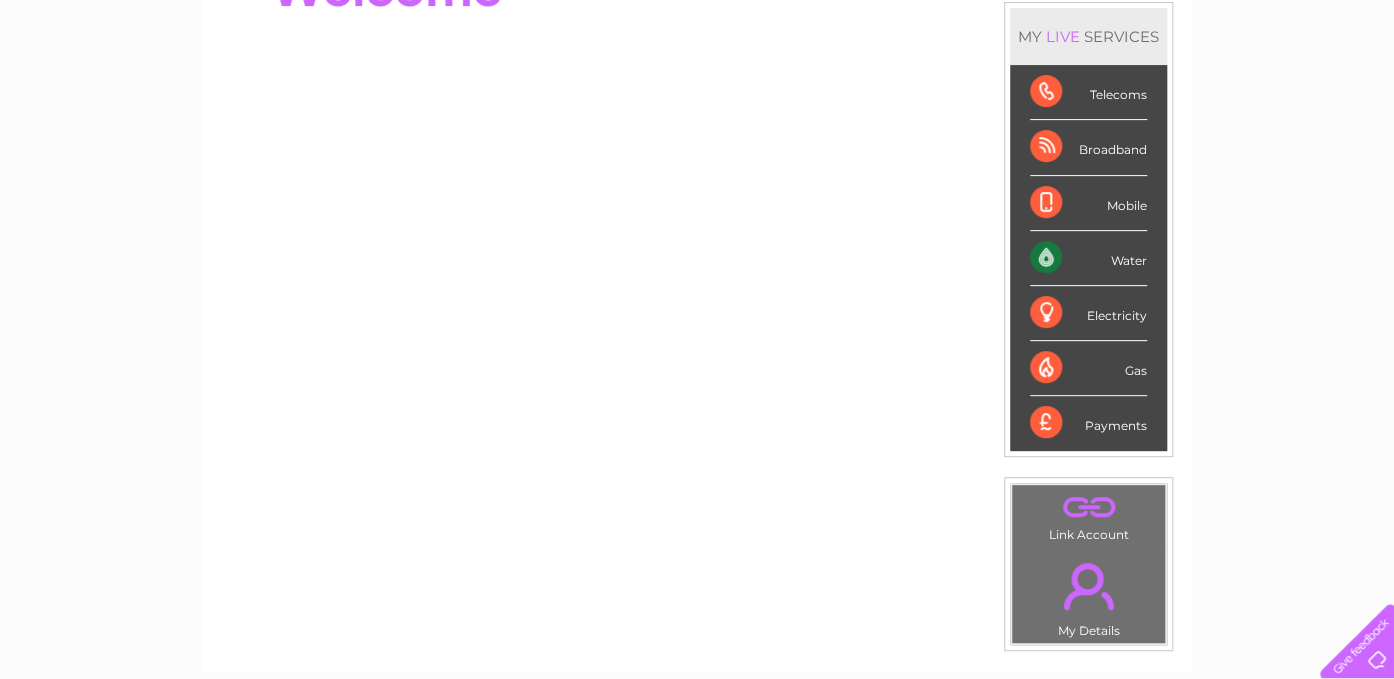 scroll, scrollTop: 267, scrollLeft: 0, axis: vertical 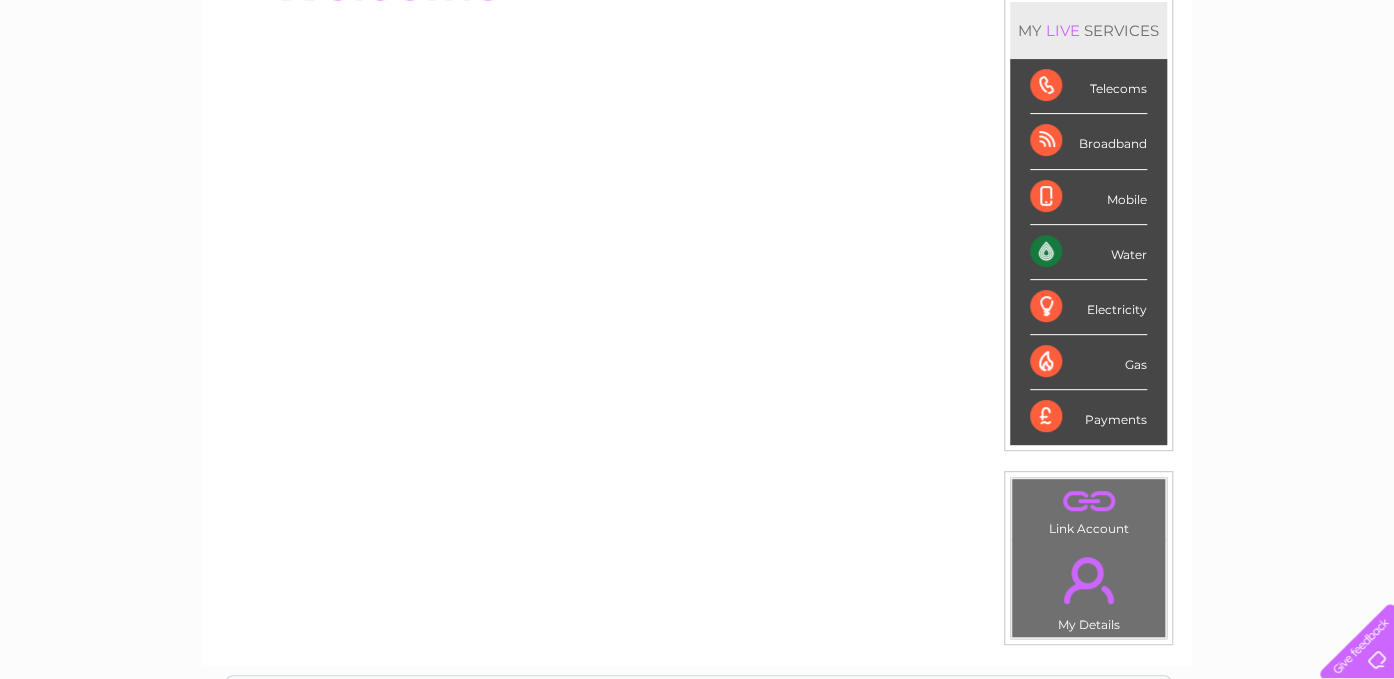 click on "Water" at bounding box center (1088, 252) 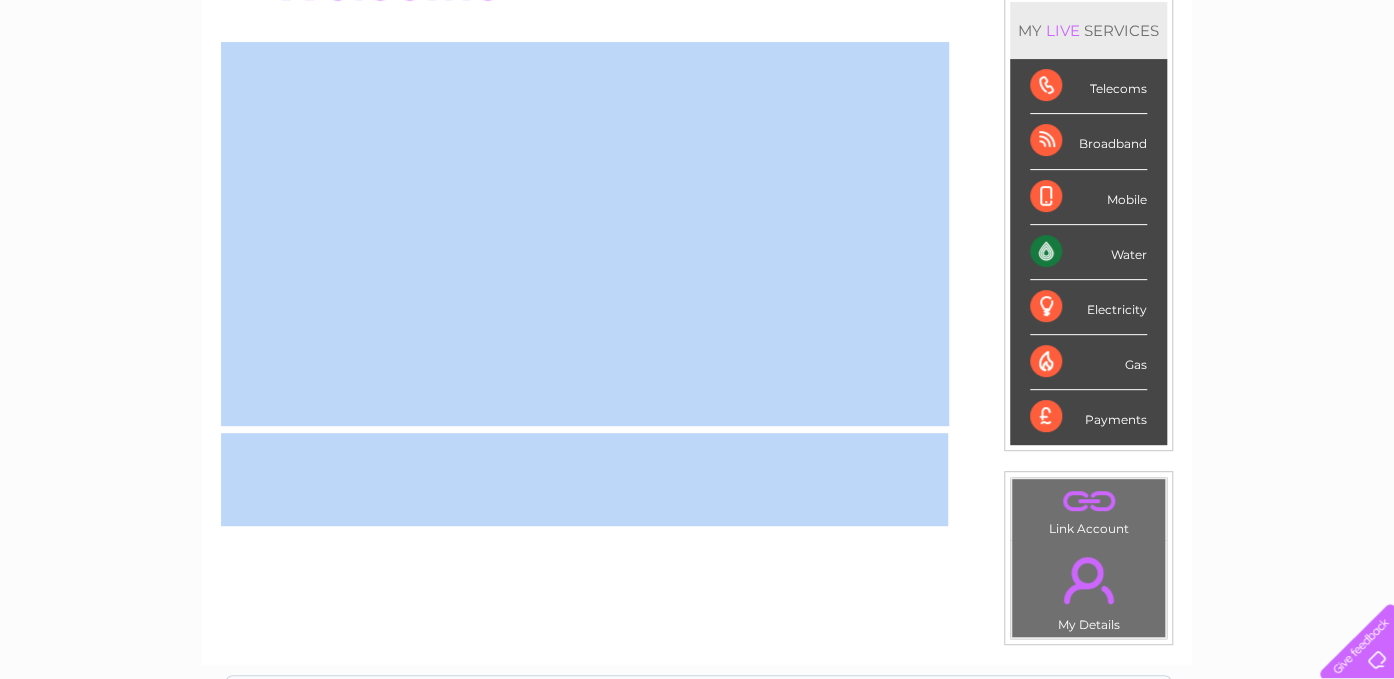 drag, startPoint x: 1380, startPoint y: 402, endPoint x: 1359, endPoint y: 490, distance: 90.47099 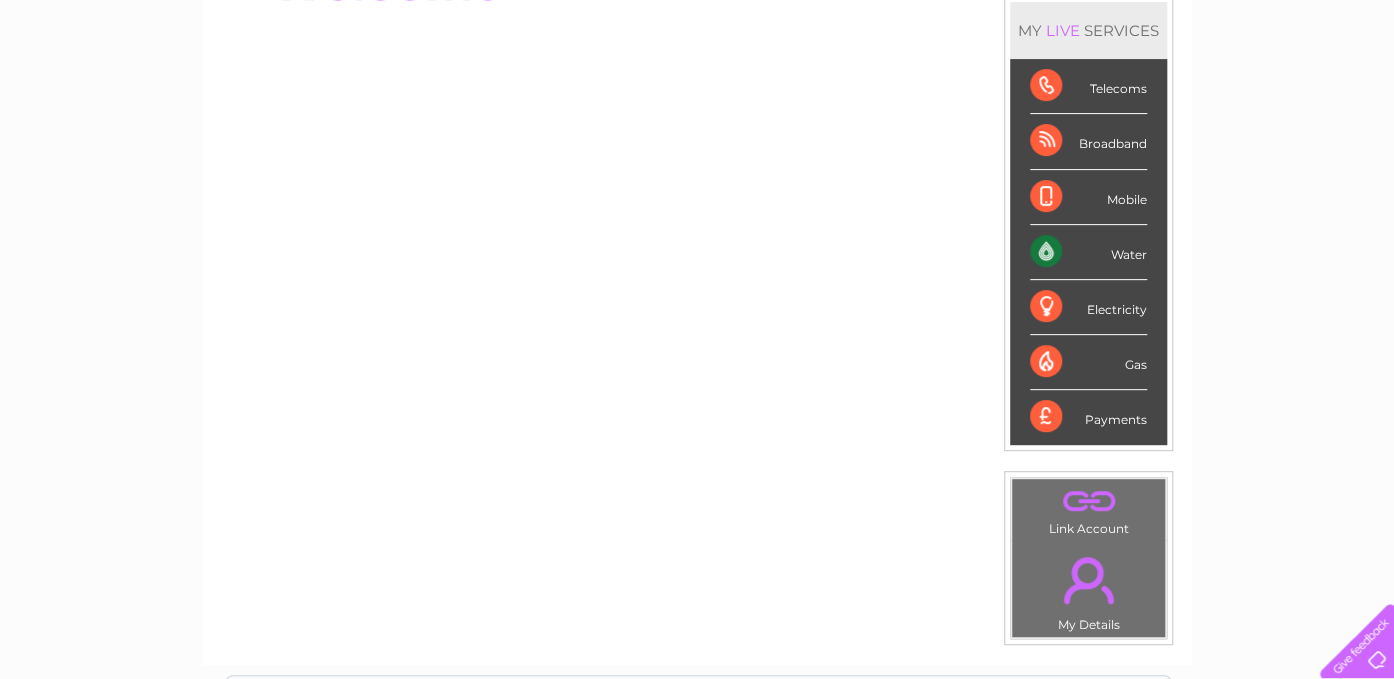 click on "Water" at bounding box center [1088, 252] 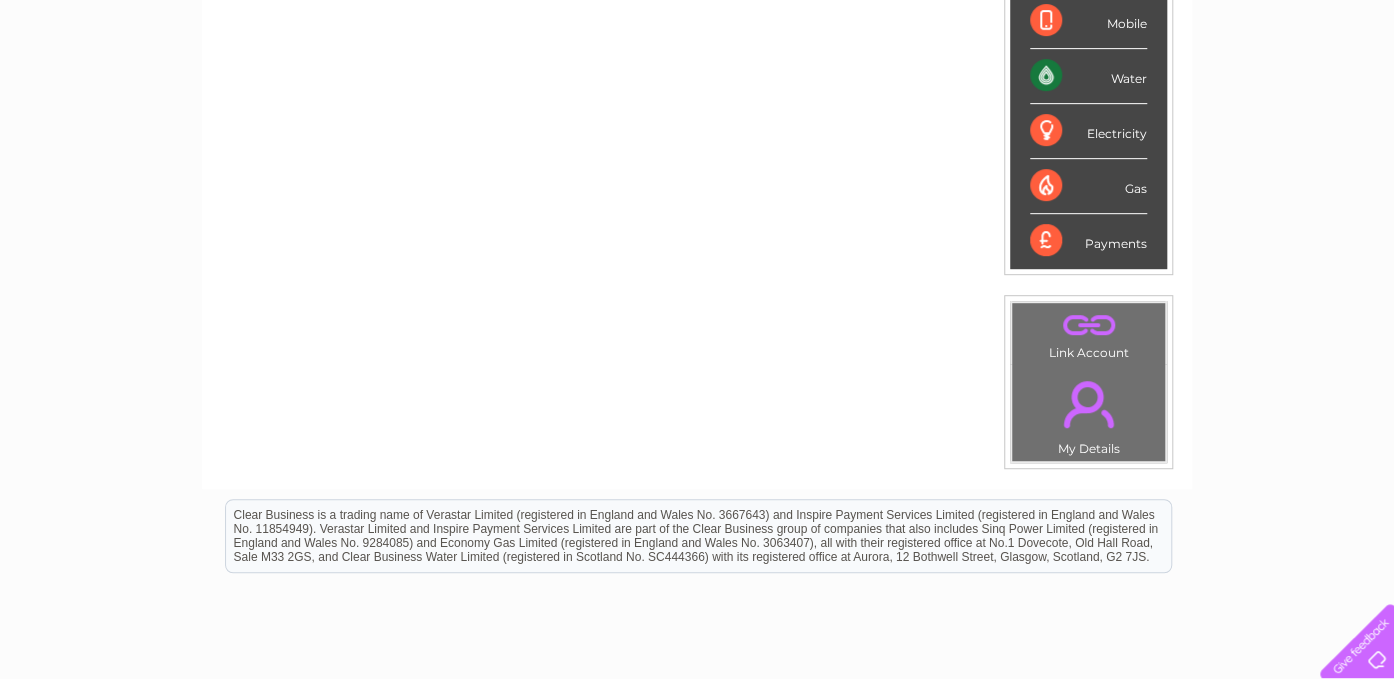 scroll, scrollTop: 449, scrollLeft: 0, axis: vertical 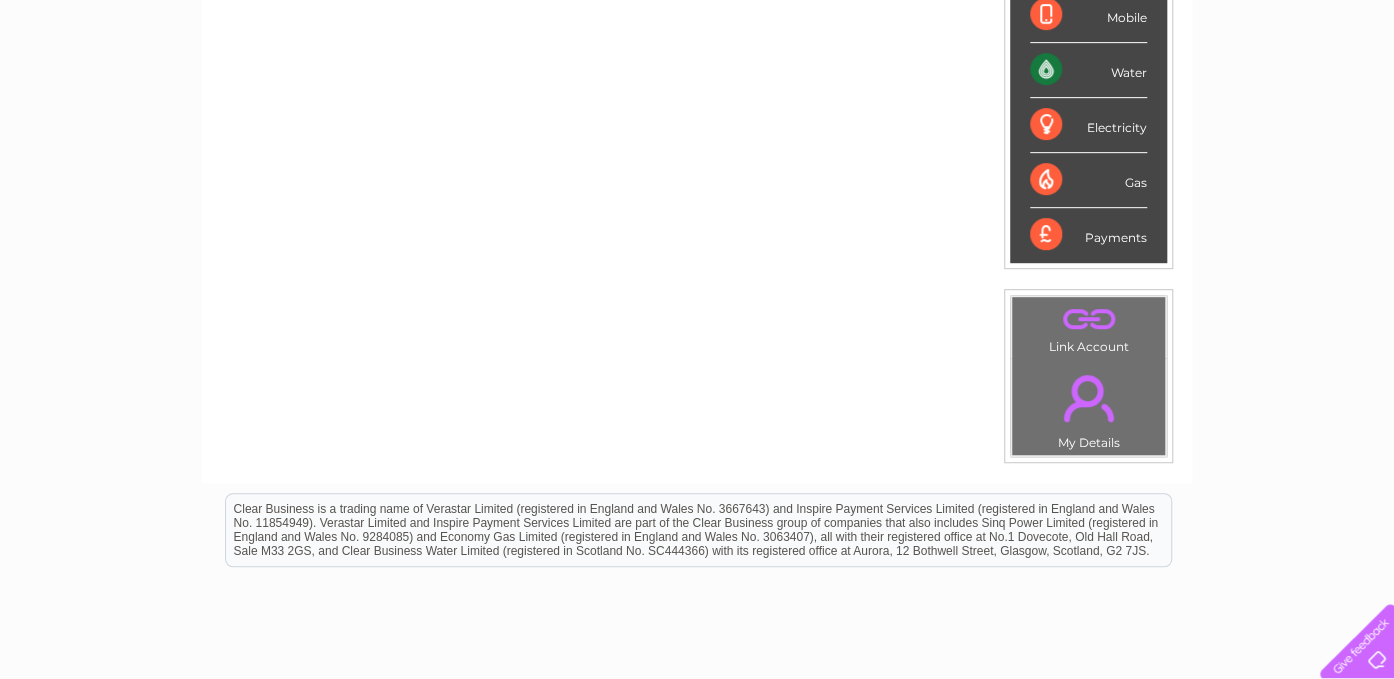 click on "Water" at bounding box center [1088, 70] 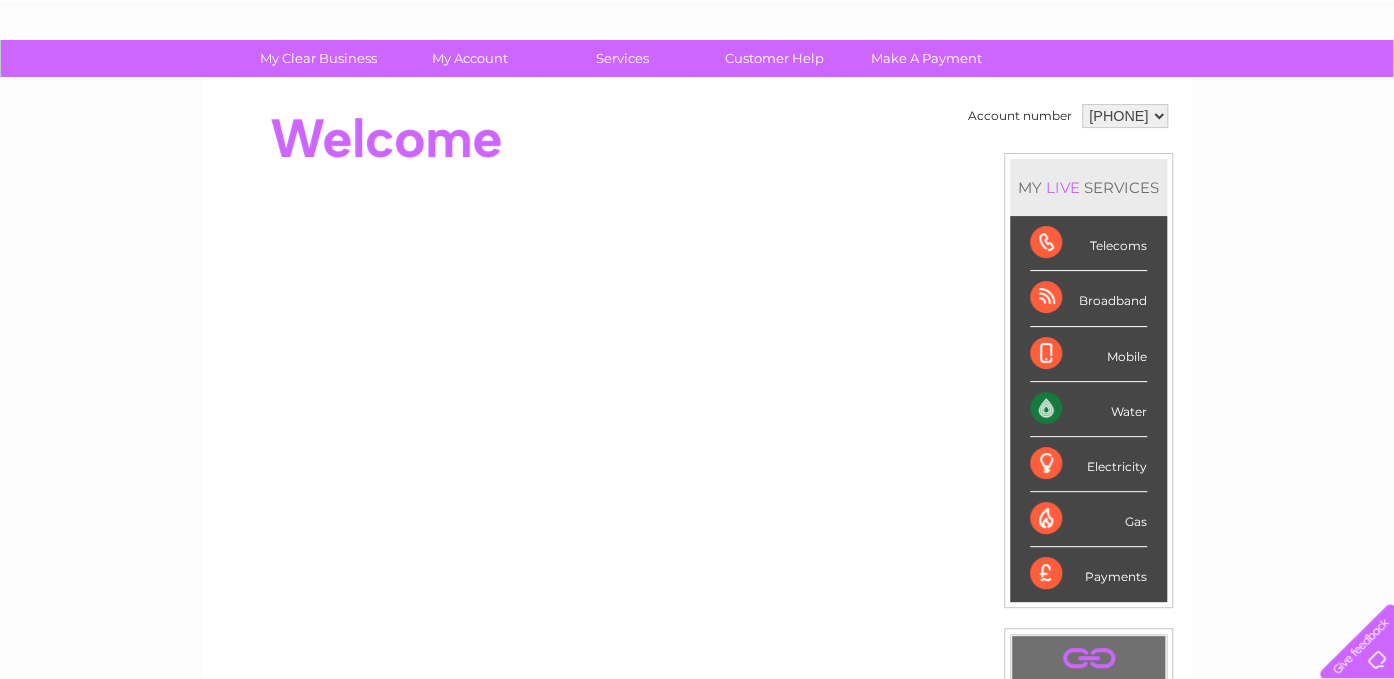 scroll, scrollTop: 111, scrollLeft: 0, axis: vertical 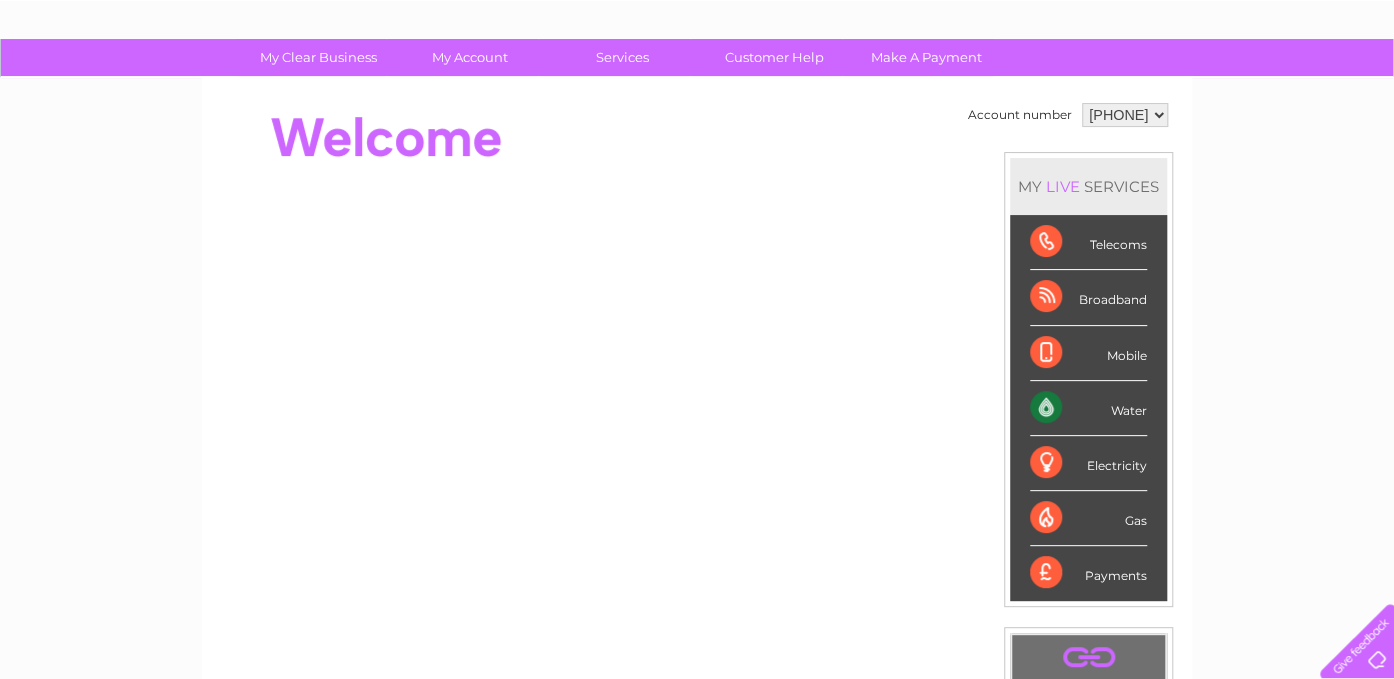 click on "Water" at bounding box center [1088, 408] 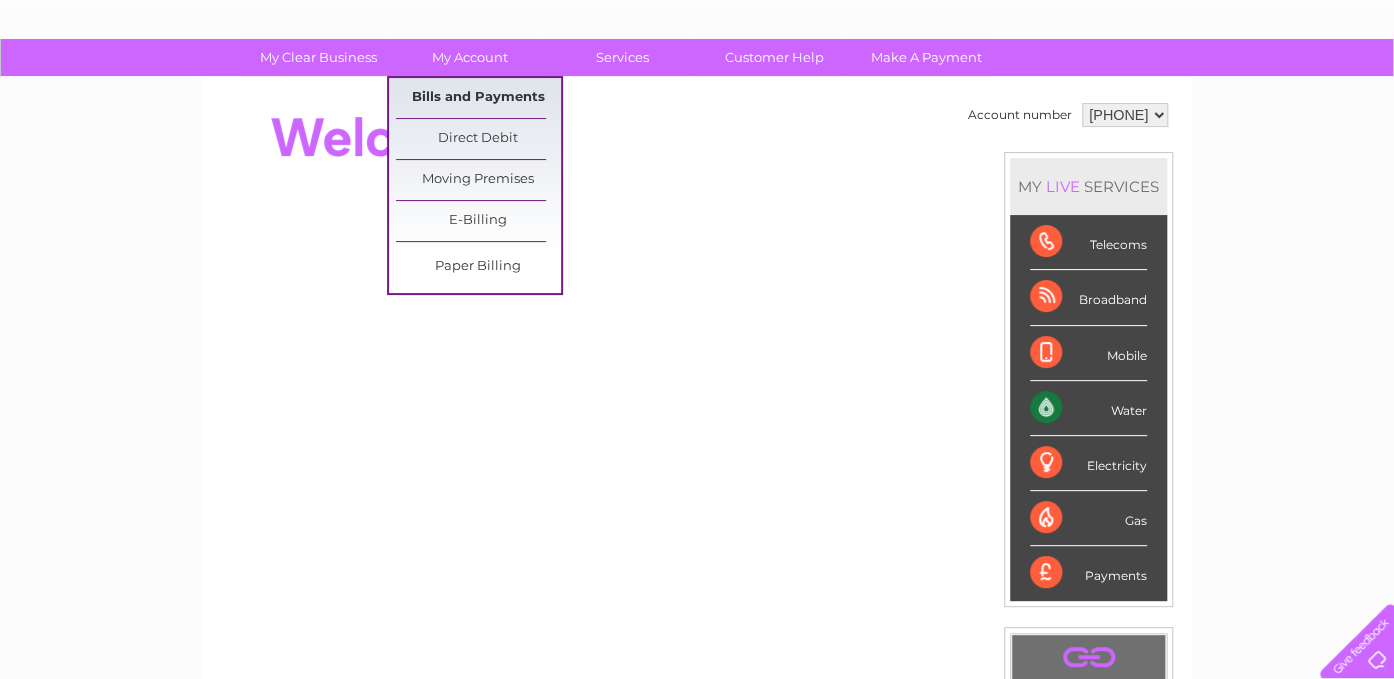 click on "Bills and Payments" at bounding box center (478, 98) 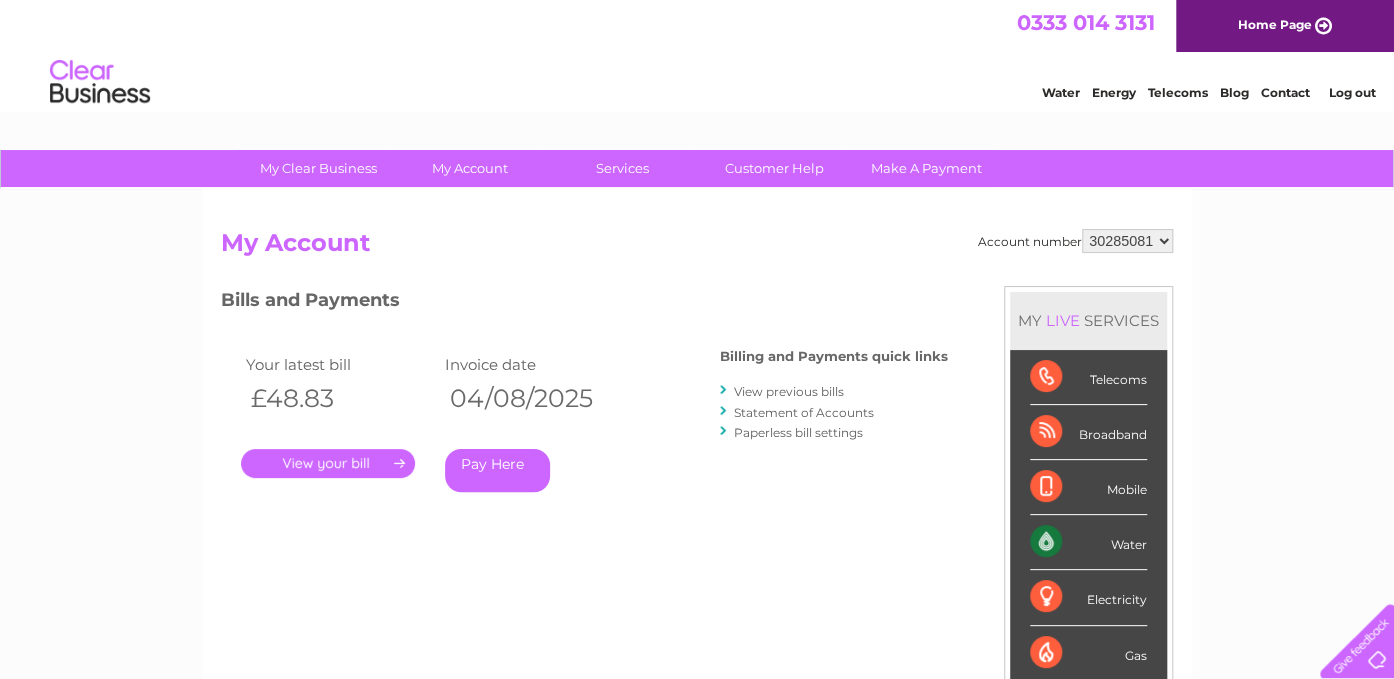 scroll, scrollTop: 0, scrollLeft: 0, axis: both 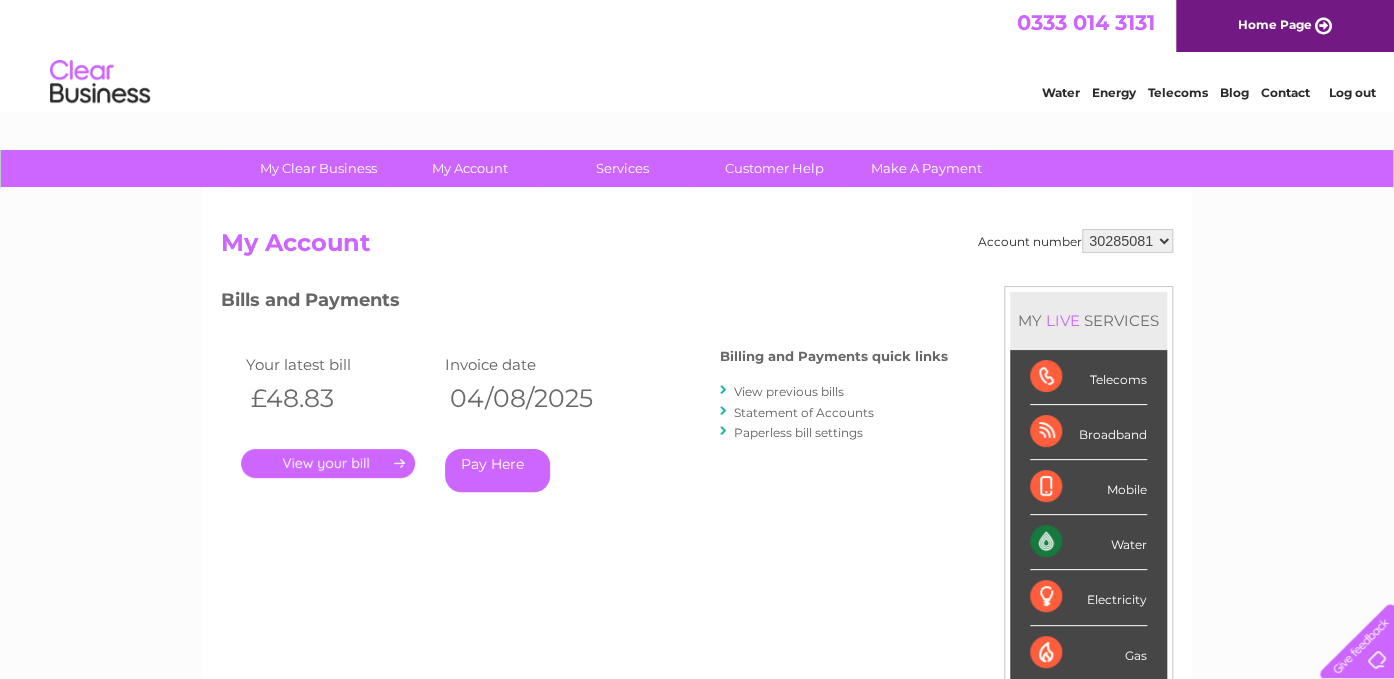 click on "." at bounding box center (328, 463) 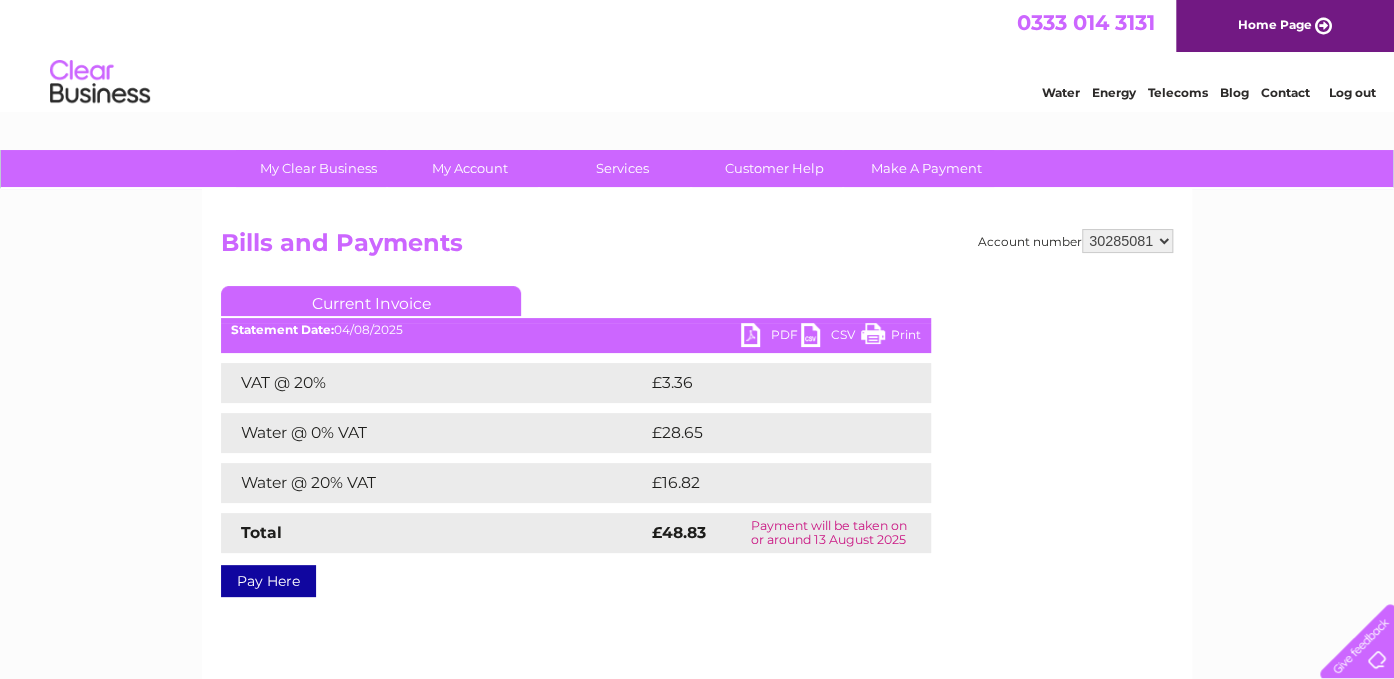 scroll, scrollTop: 0, scrollLeft: 0, axis: both 